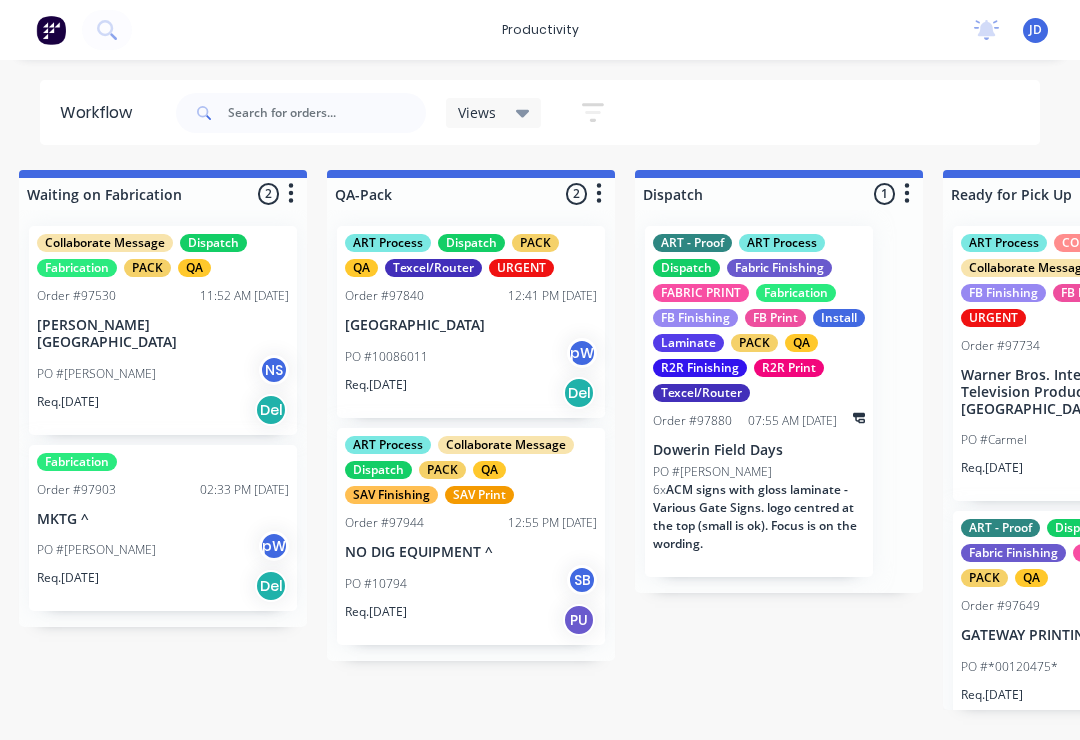 scroll, scrollTop: 0, scrollLeft: 4962, axis: horizontal 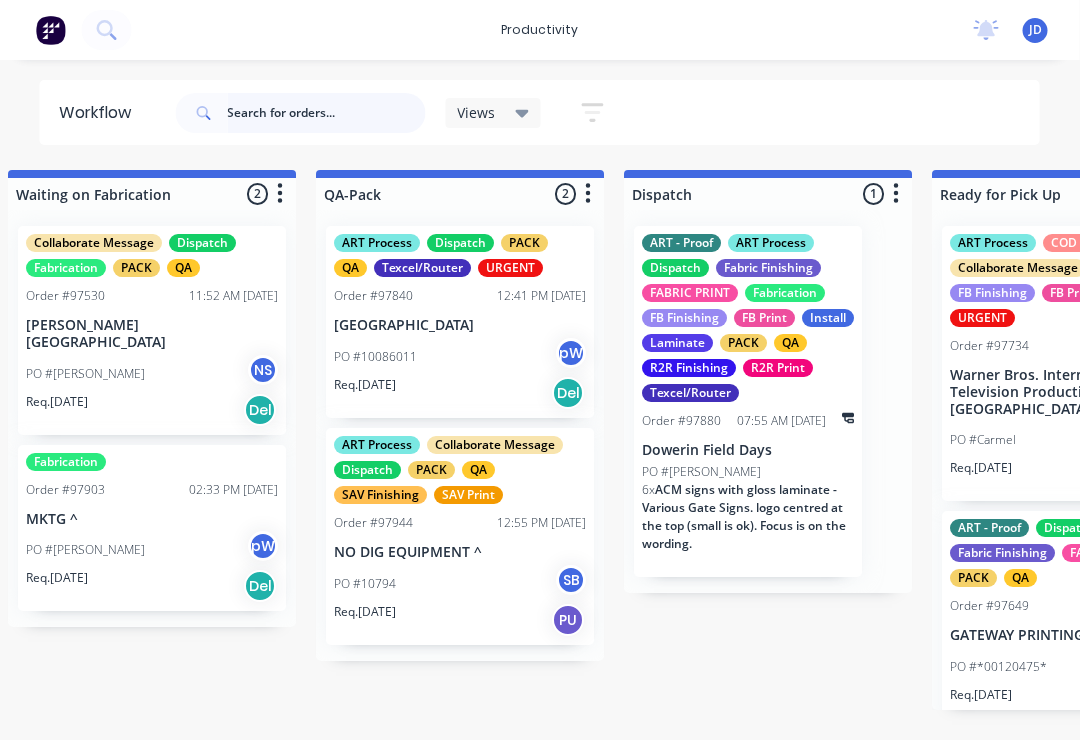 click at bounding box center (327, 113) 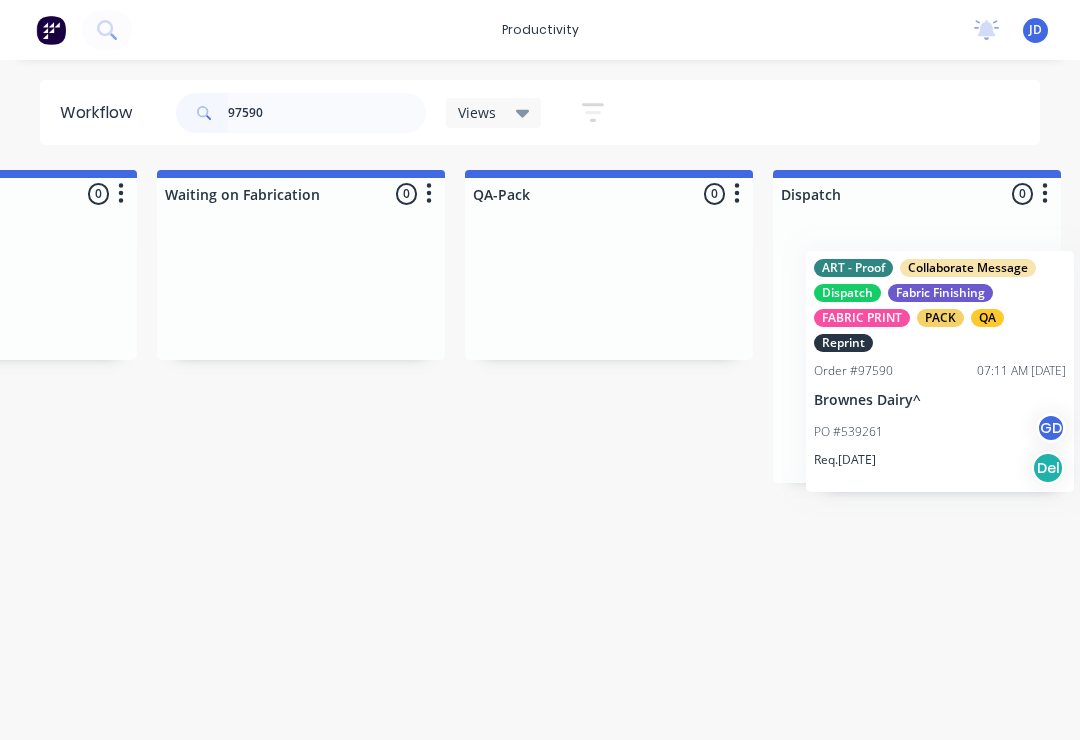 scroll, scrollTop: 0, scrollLeft: 4826, axis: horizontal 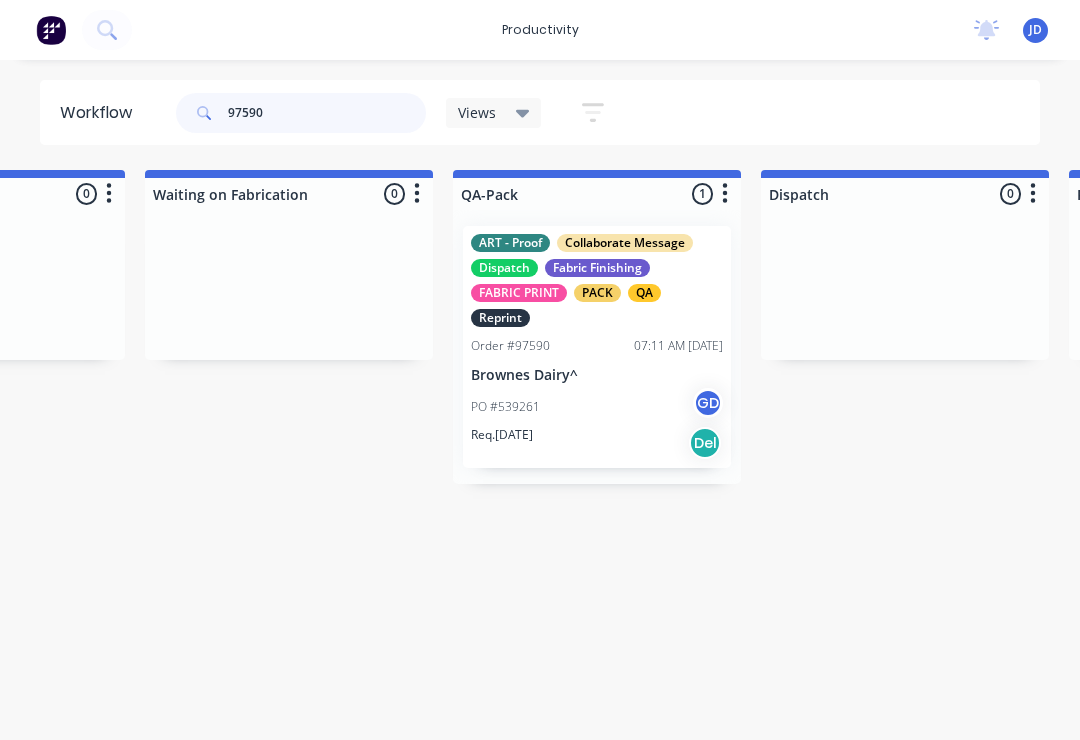 type on "97590" 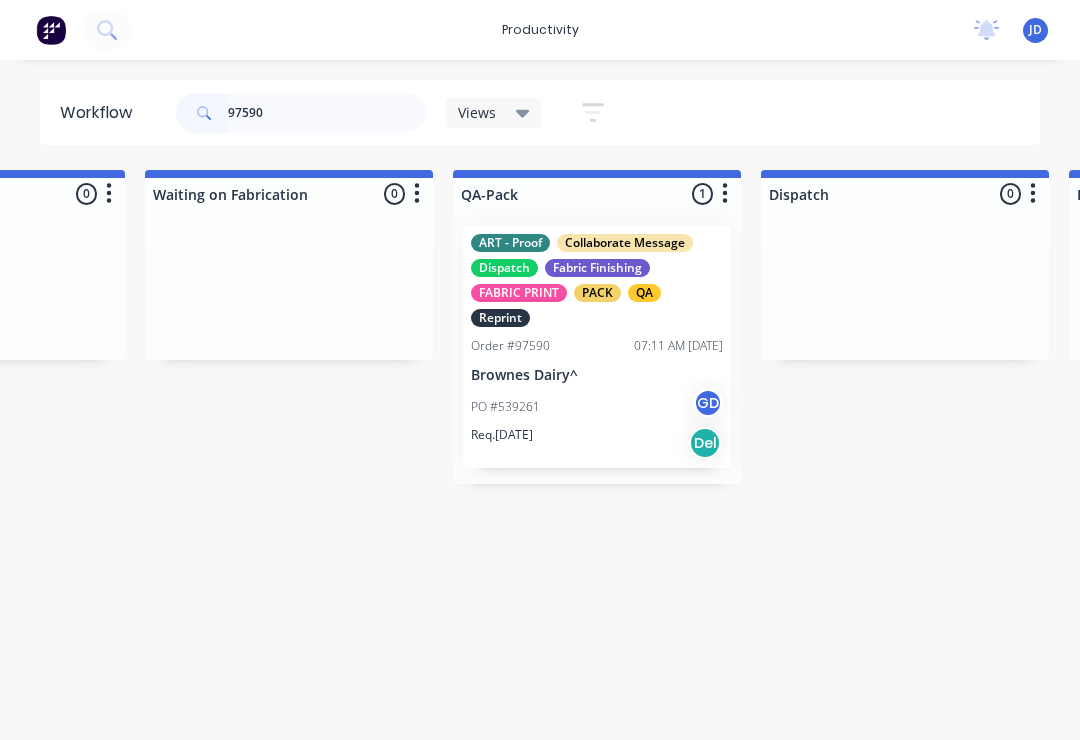 click on "Brownes Dairy^" at bounding box center [597, 375] 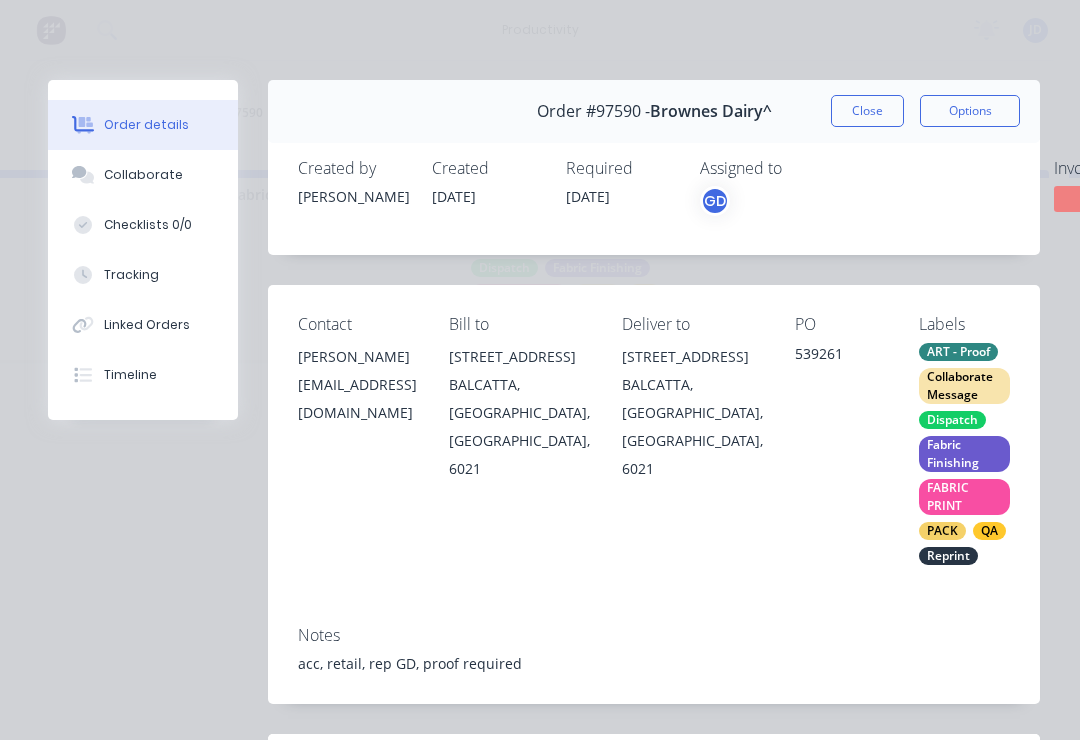 click on "Collaborate" at bounding box center (143, 175) 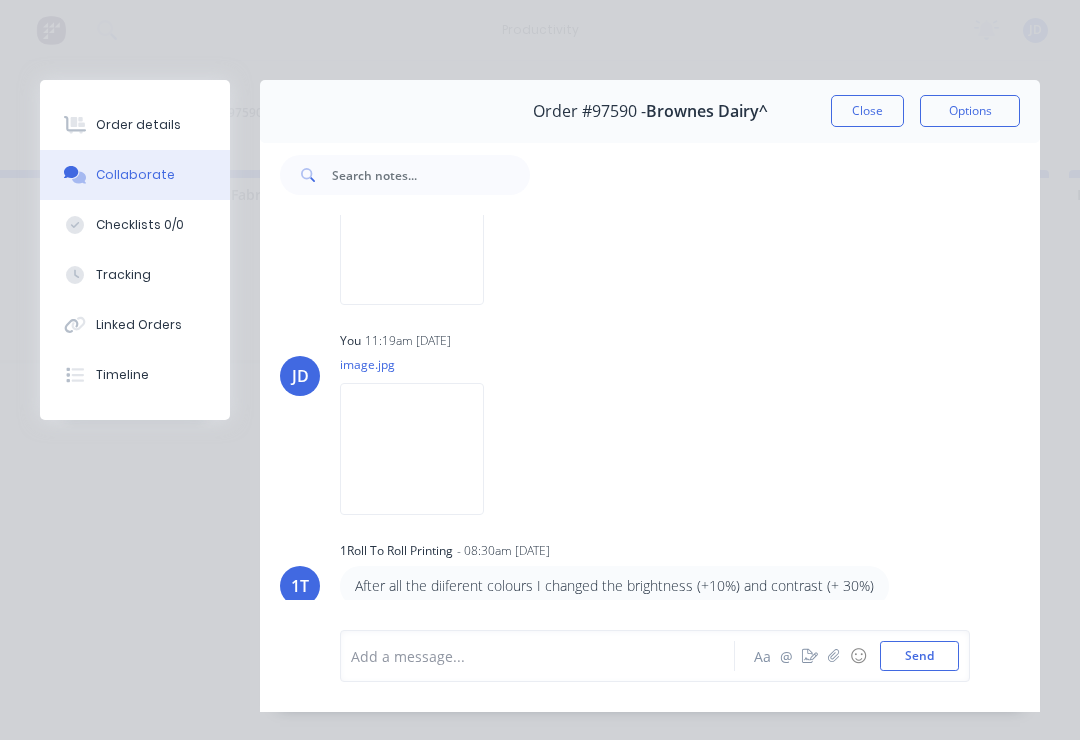scroll, scrollTop: 438, scrollLeft: 0, axis: vertical 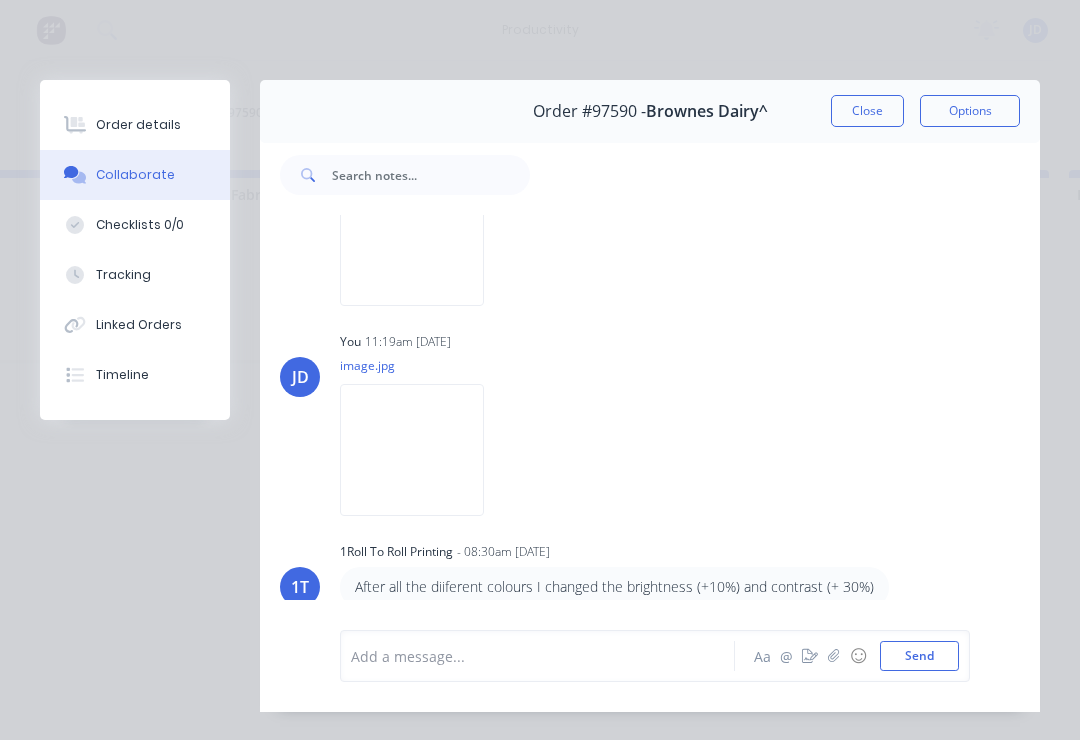 click at bounding box center [543, 656] 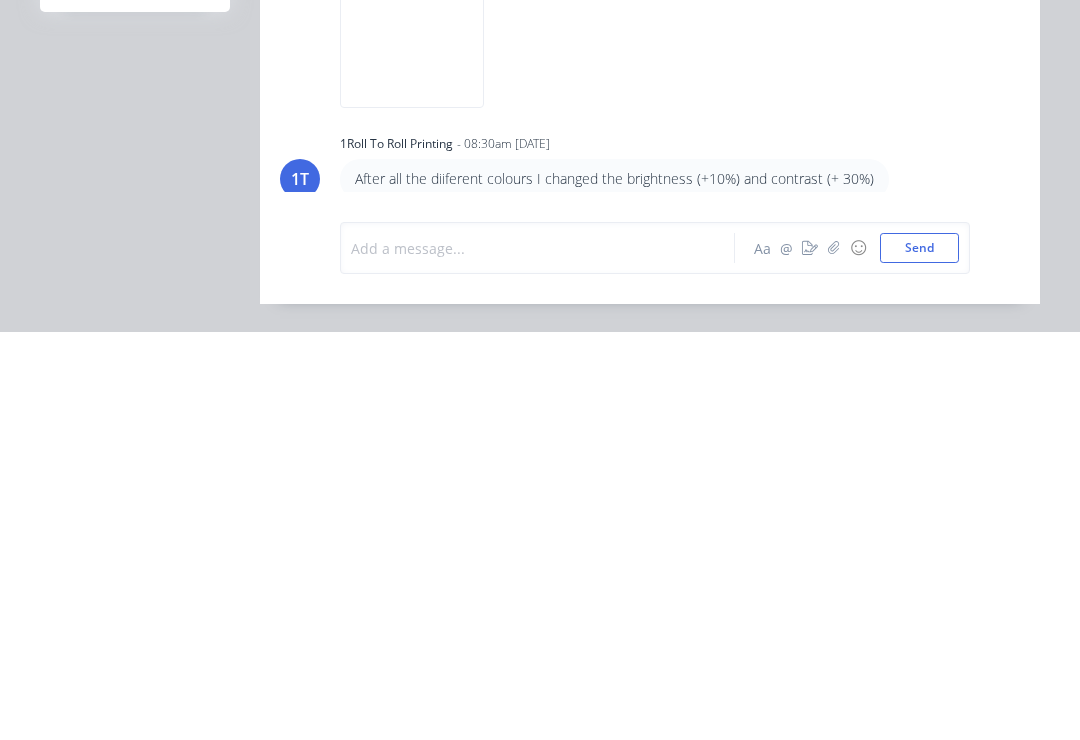 type 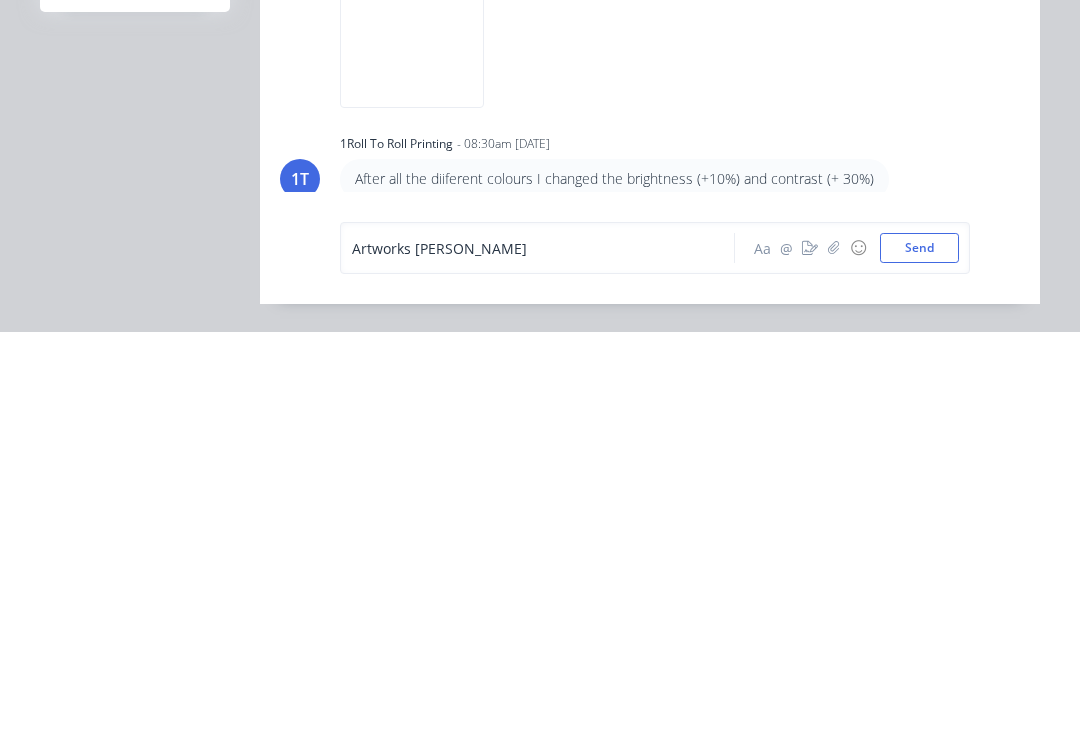 click on "Artworks Chantel" at bounding box center (543, 656) 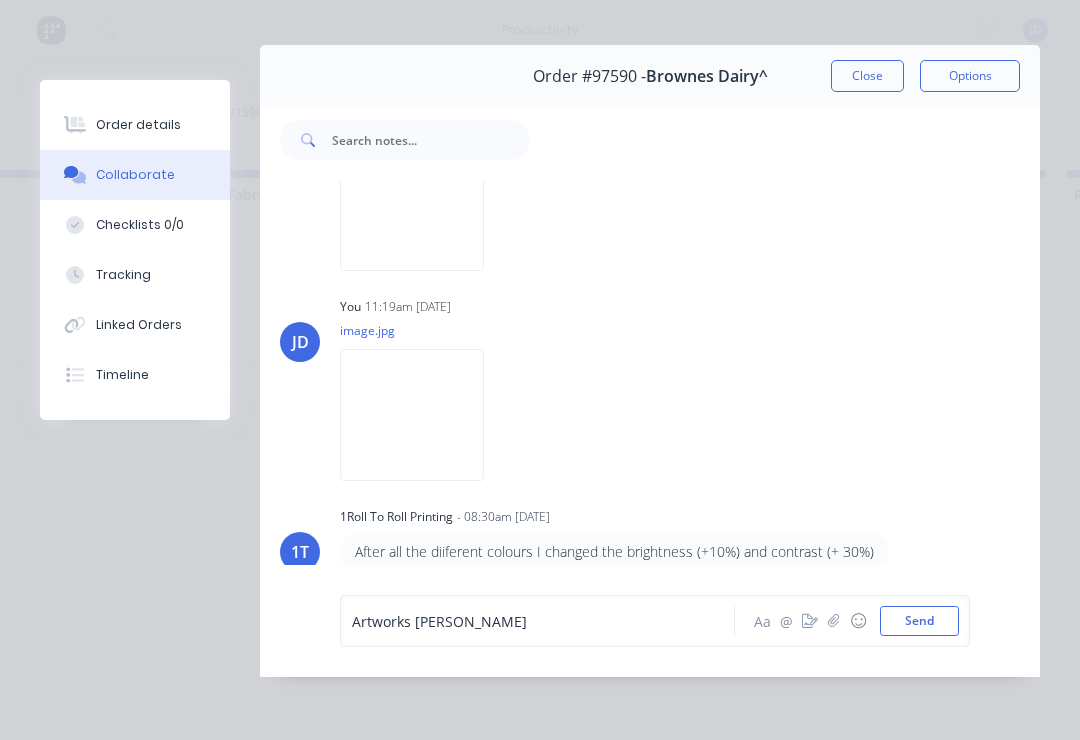 scroll, scrollTop: 66, scrollLeft: 0, axis: vertical 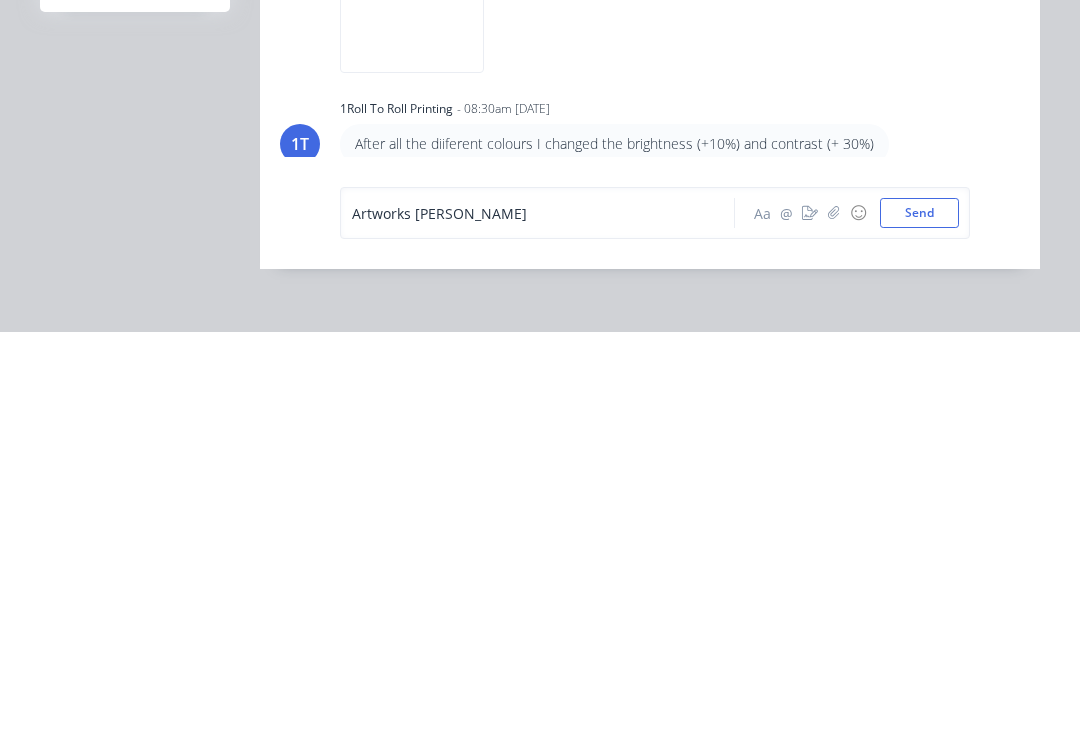click on "Order #97590 -  Brownes Dairy^ Close   Options     A art3  02:53pm 28/05/25 PPROOF - 97590 - Brownes Dairy_Vario_MediaWall_2800m copy.pdf Download FF Fabric Finishing  - 01:46pm 29/05/25 Re-Print the red back has ink stains so job is delayed  JD You 11:18am 05/06/25 image.jpg Download Delete JD You 11:19am 05/06/25 image.jpg Download Delete 1T 1Roll to Roll Printing  - 08:30am 18/06/25 After all the diiferent colours I changed the brightness (+10%) and contrast (+ 30%) Artworks Chantel han Aa @ ☺ Send" at bounding box center [540, 361] 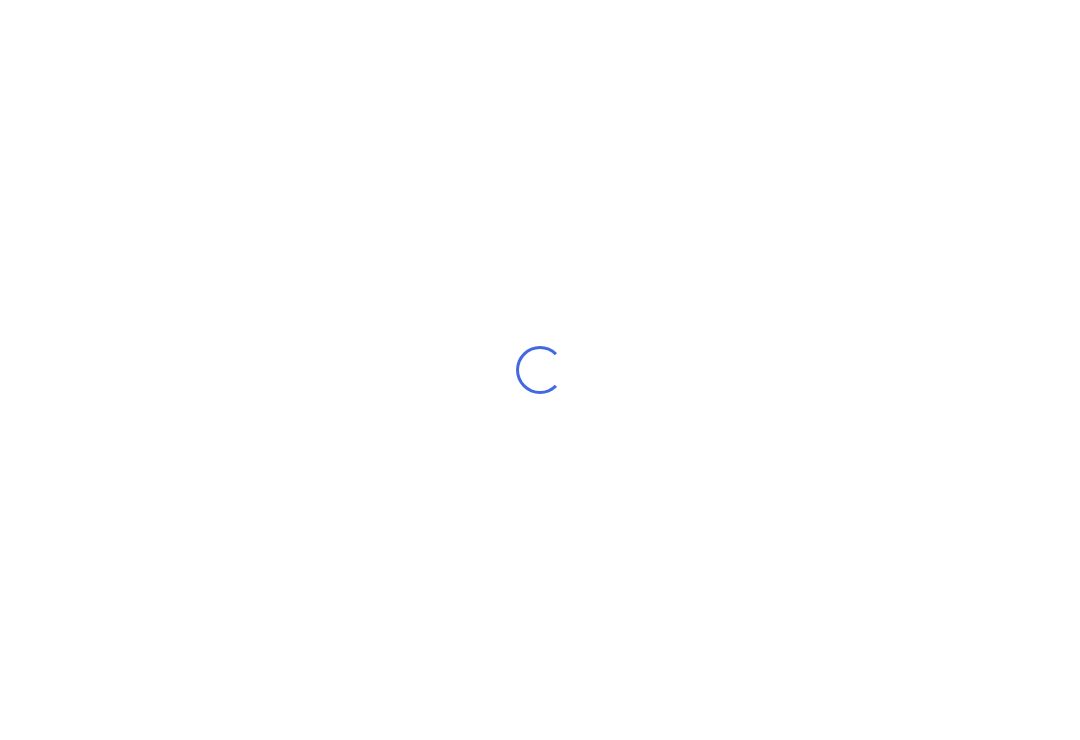 scroll, scrollTop: 0, scrollLeft: 0, axis: both 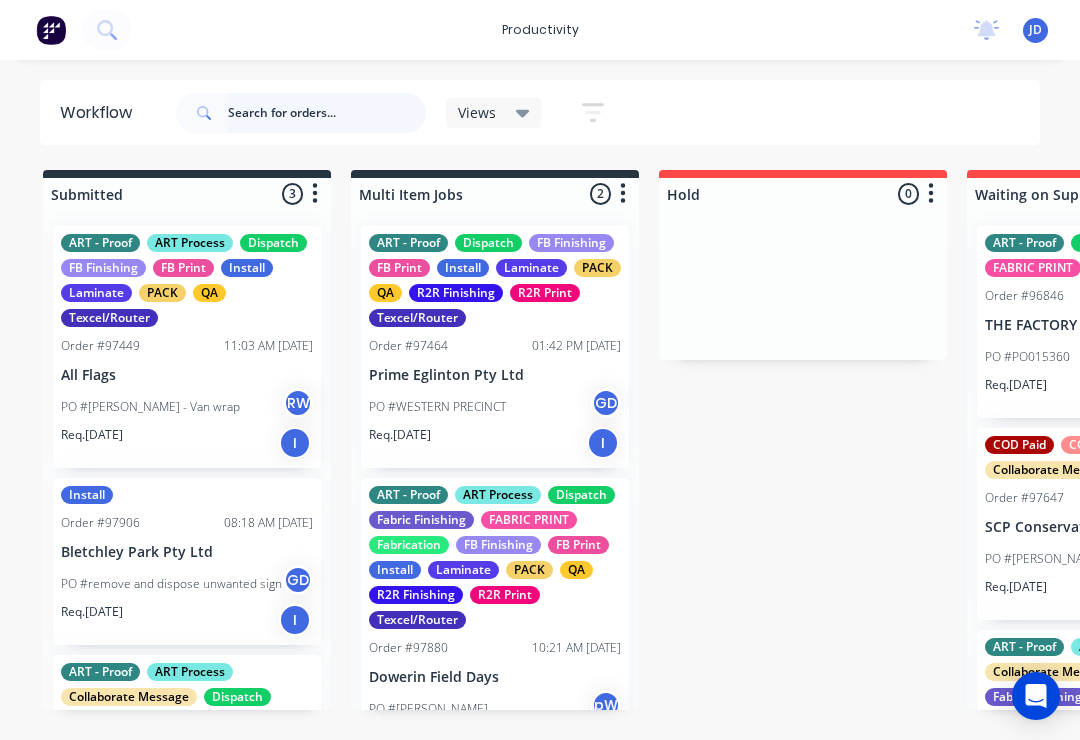 click at bounding box center [327, 113] 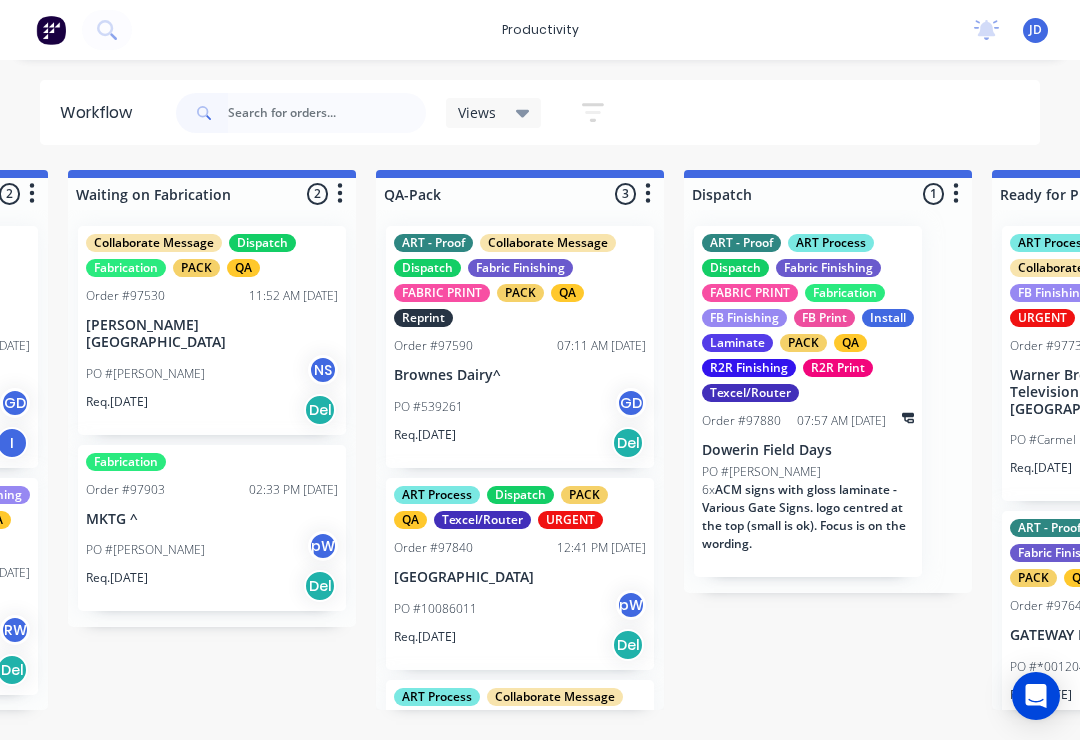 scroll, scrollTop: 0, scrollLeft: 4905, axis: horizontal 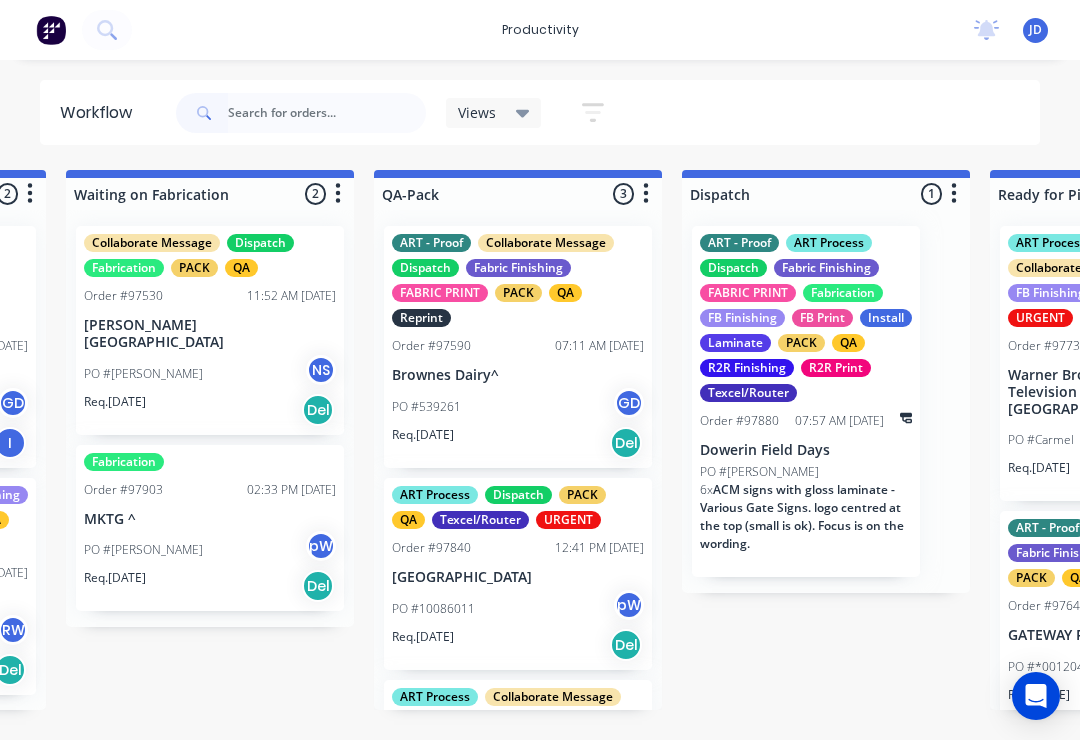 click on "ART - Proof Collaborate Message Dispatch Fabric Finishing FABRIC PRINT PACK QA Reprint Order #97590 07:11 AM [DATE] Brownes Dairy^ PO #539261 GD Req. [DATE] Del" at bounding box center [518, 347] 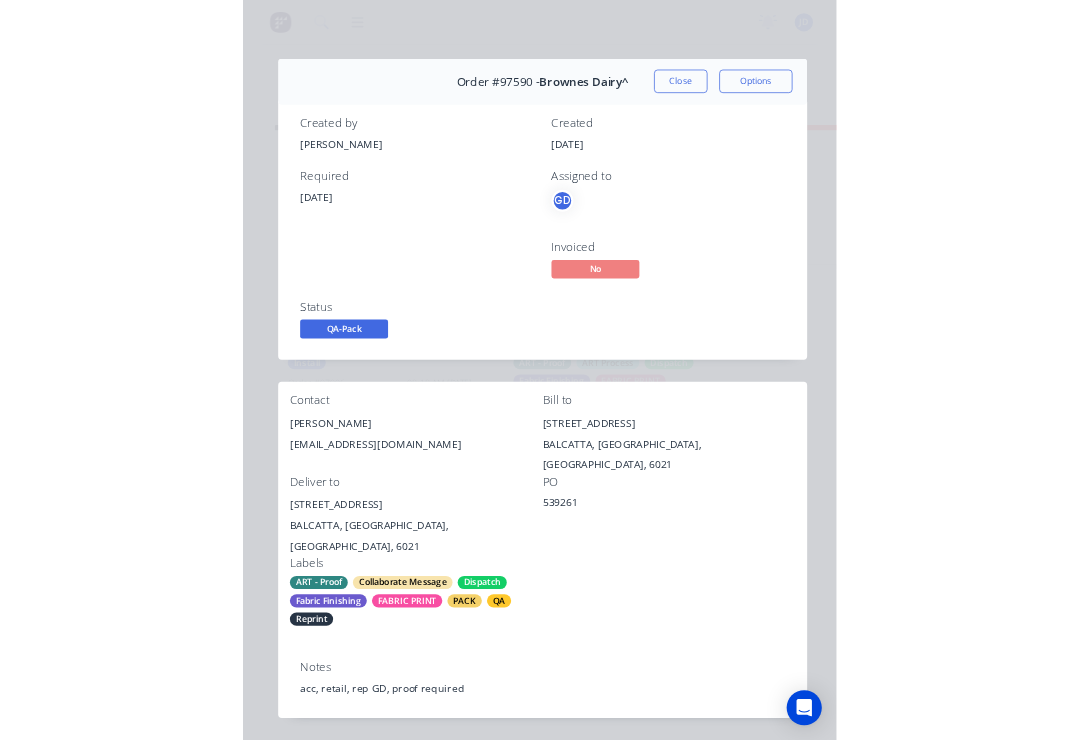 scroll, scrollTop: 0, scrollLeft: 4905, axis: horizontal 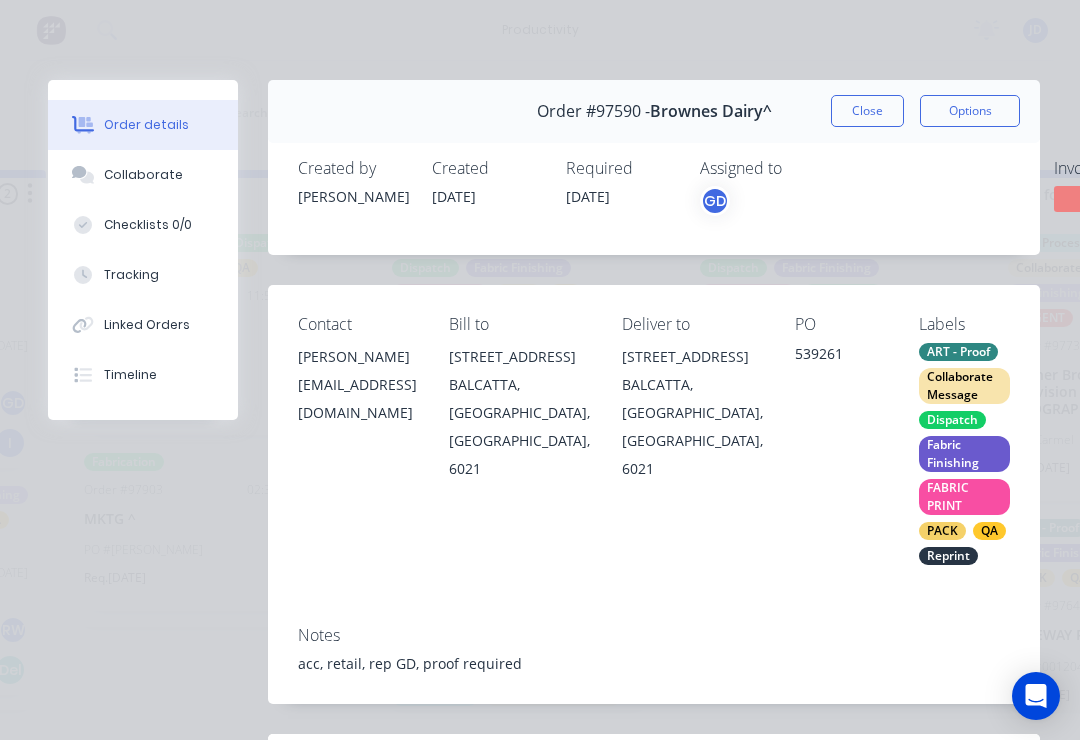 click on "Collaborate" at bounding box center (143, 175) 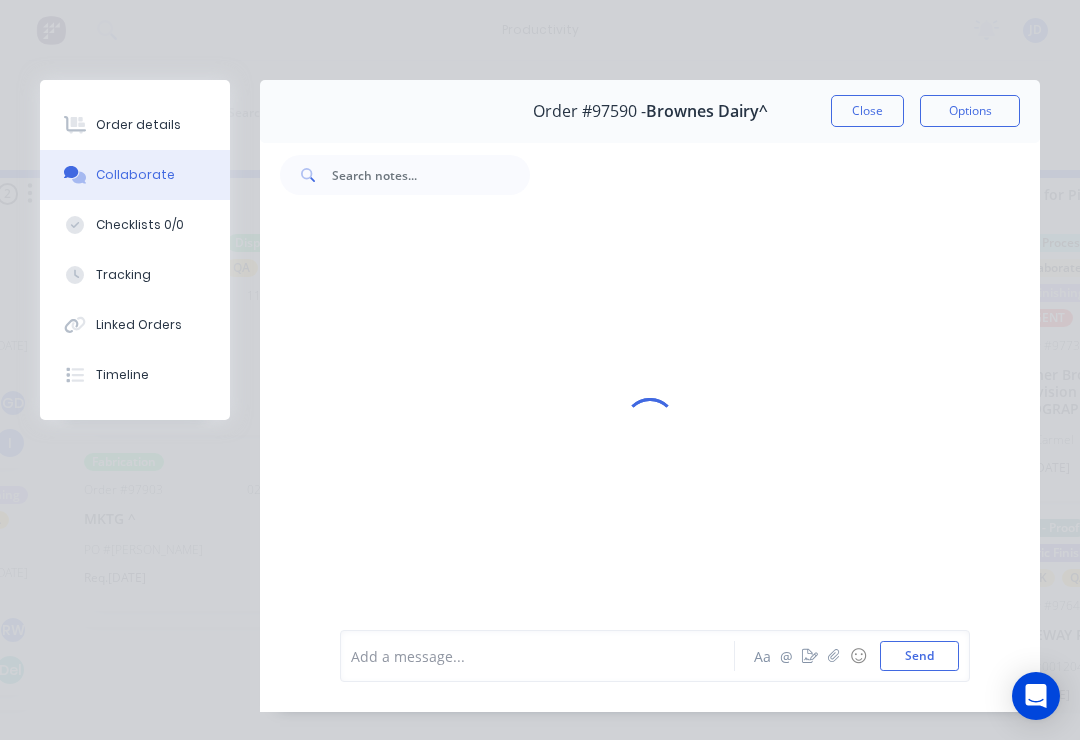 scroll, scrollTop: 366, scrollLeft: 0, axis: vertical 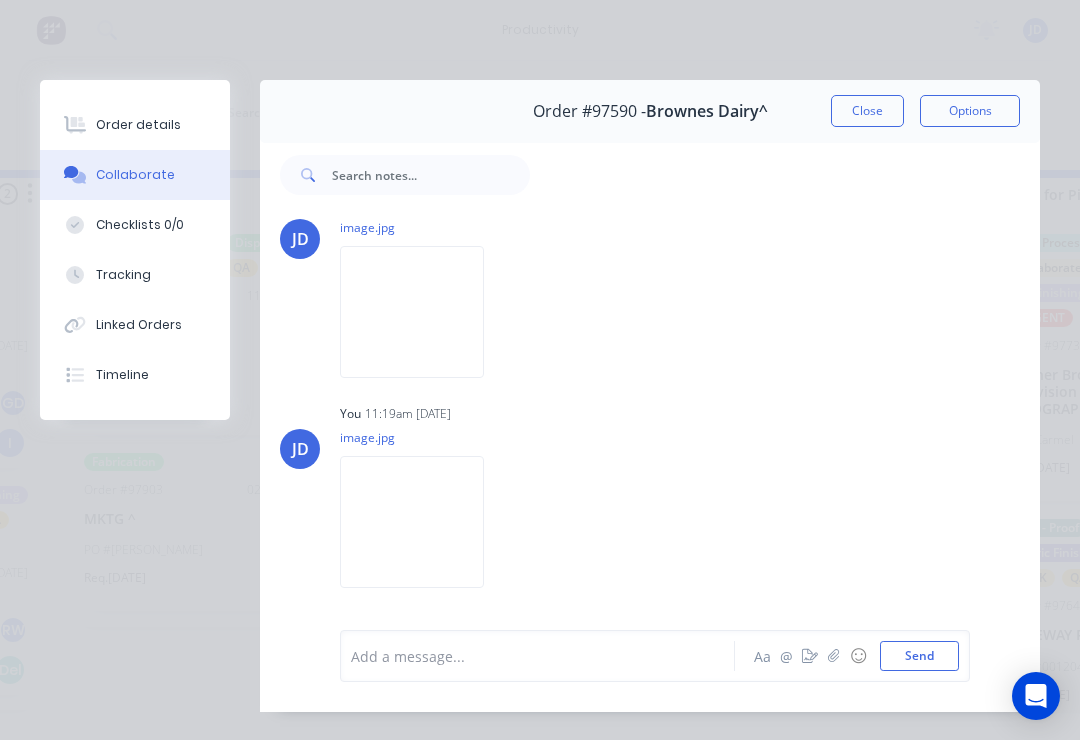 click at bounding box center (543, 656) 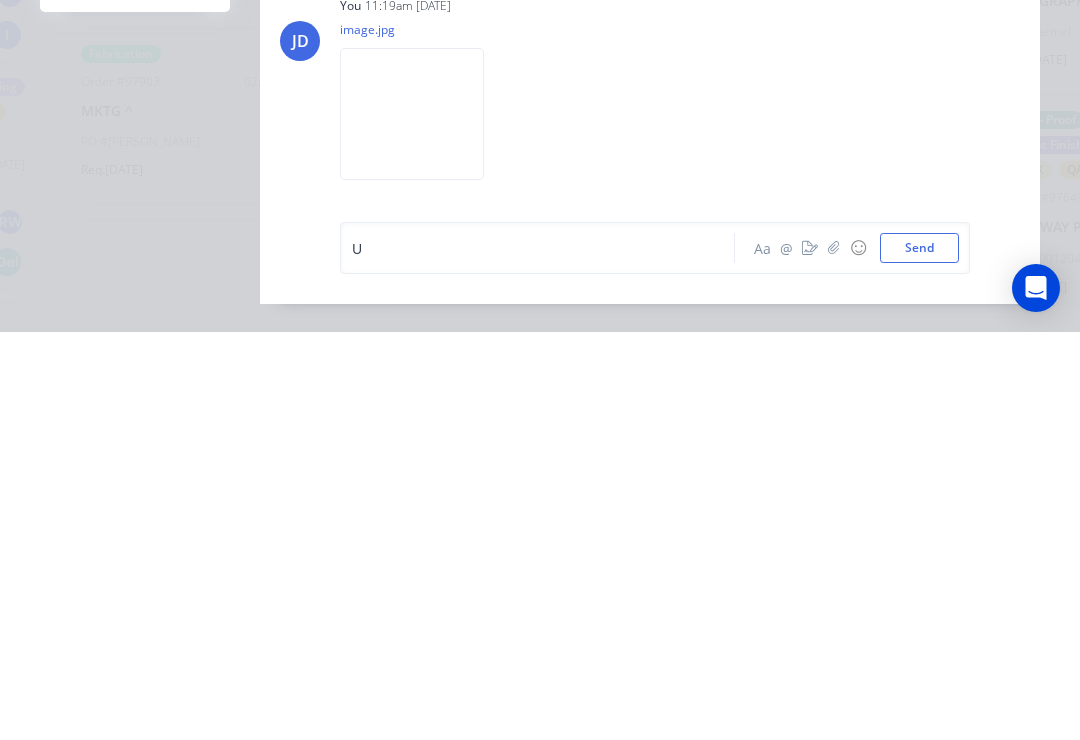type 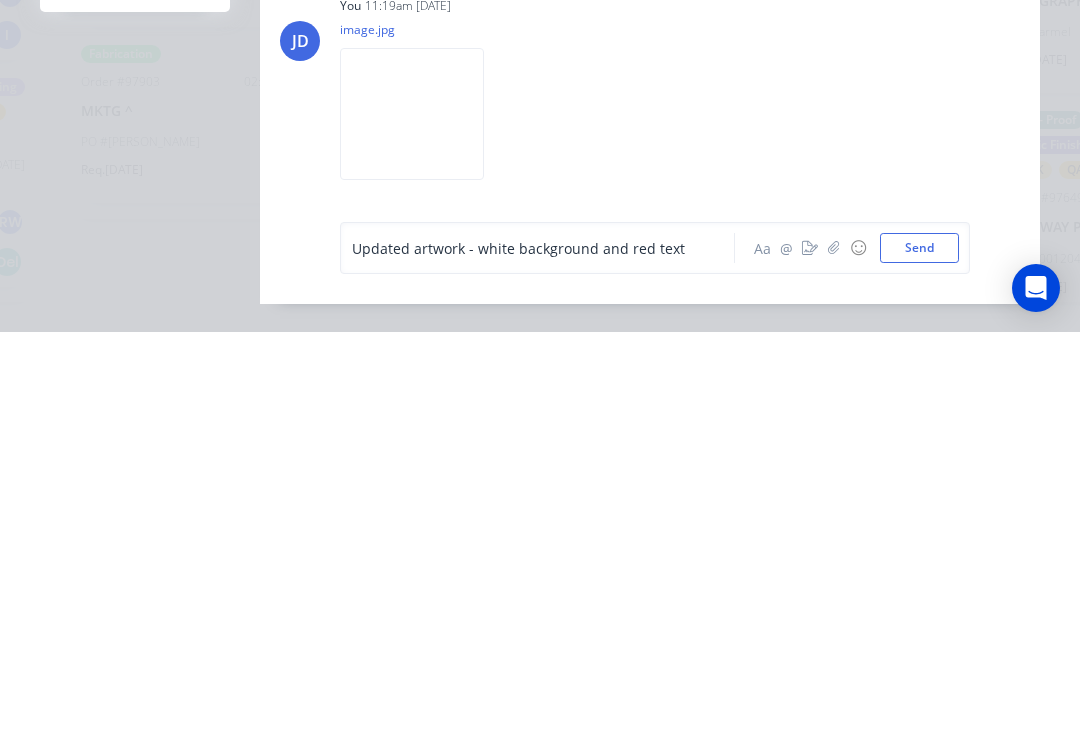 click on "Send" at bounding box center (919, 656) 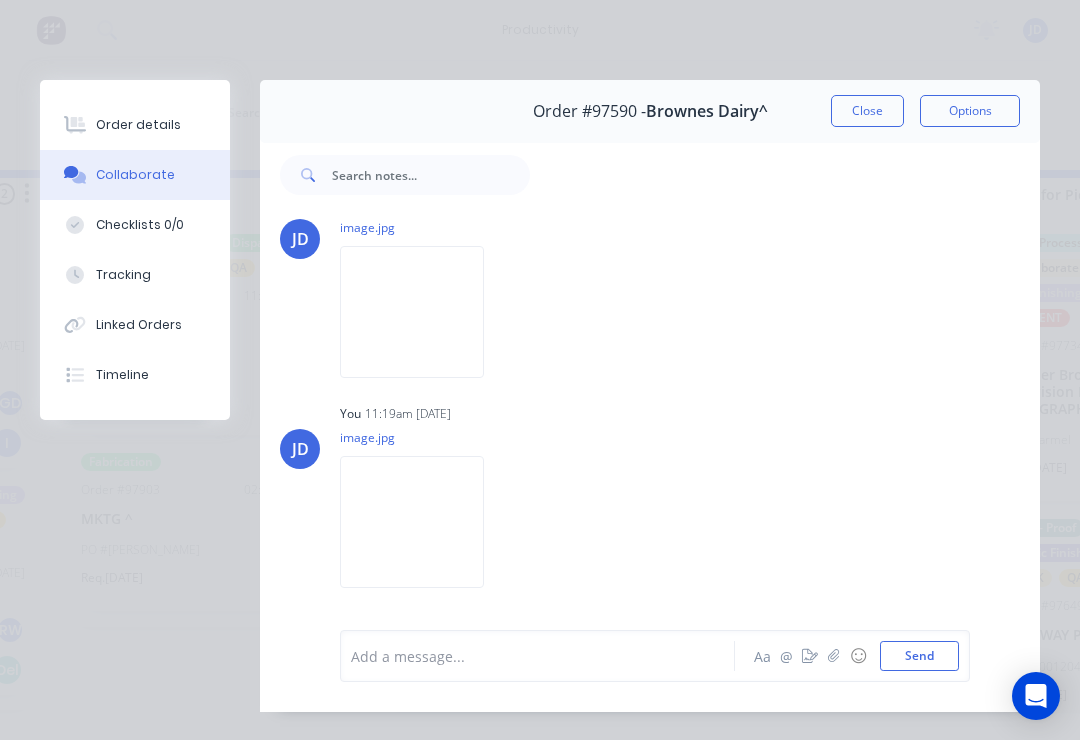 scroll, scrollTop: 538, scrollLeft: 0, axis: vertical 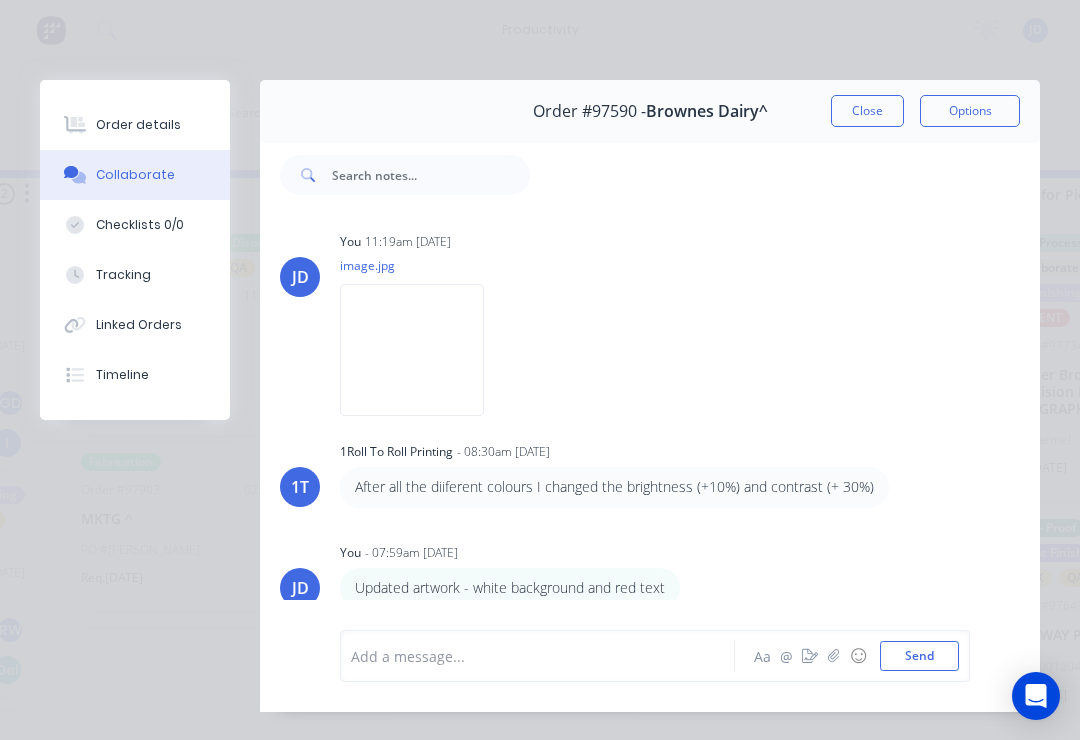 click at bounding box center [543, 656] 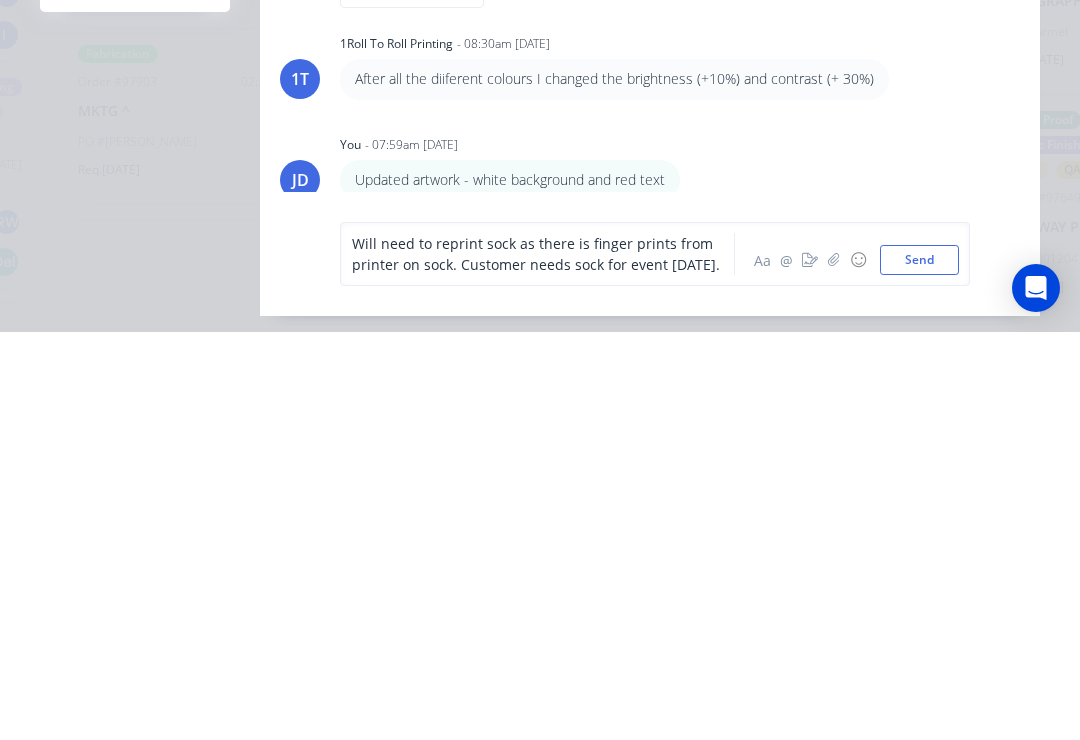 click on "Send" at bounding box center [919, 668] 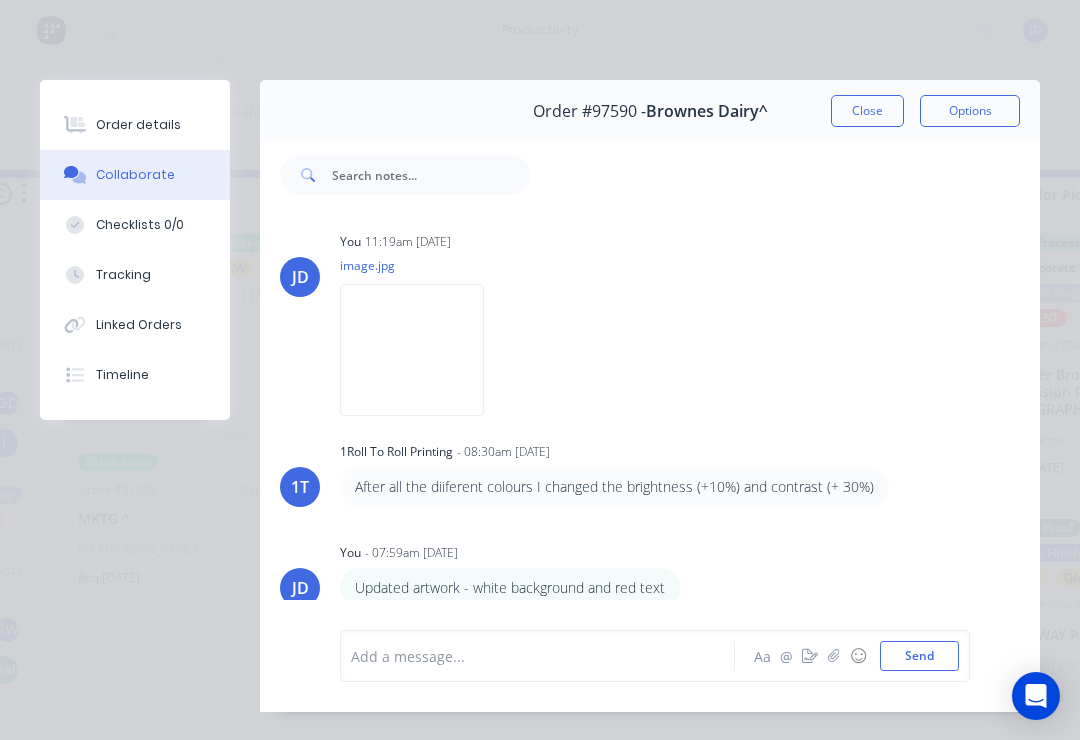 scroll, scrollTop: 658, scrollLeft: 0, axis: vertical 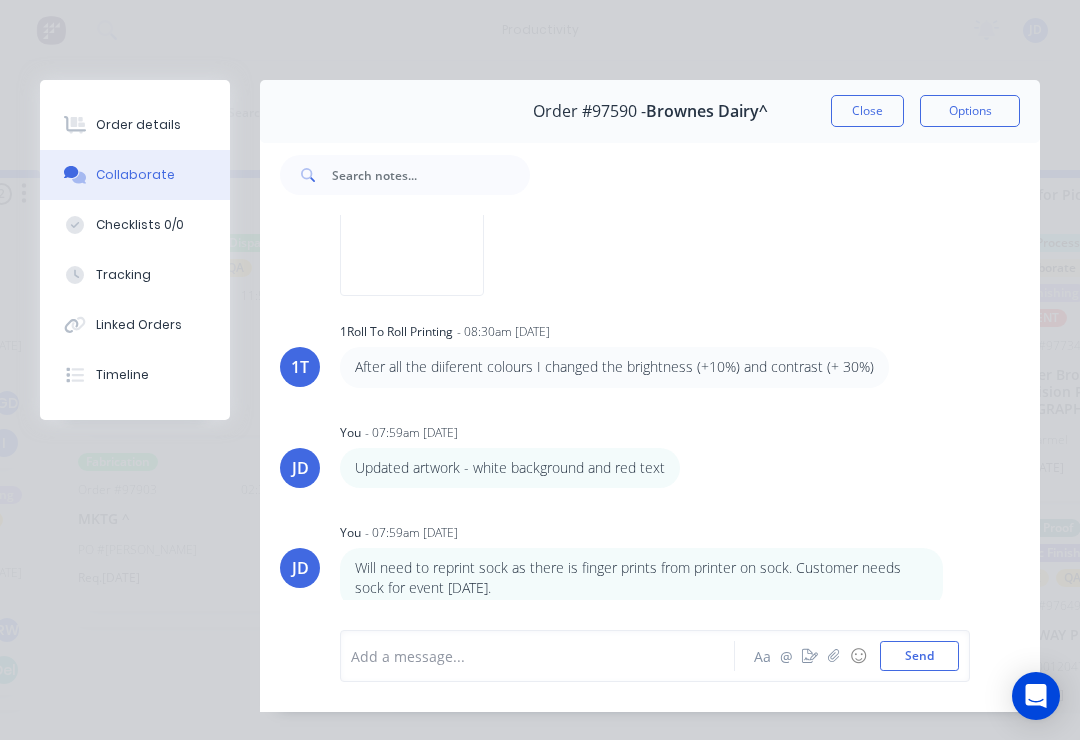click at bounding box center (543, 656) 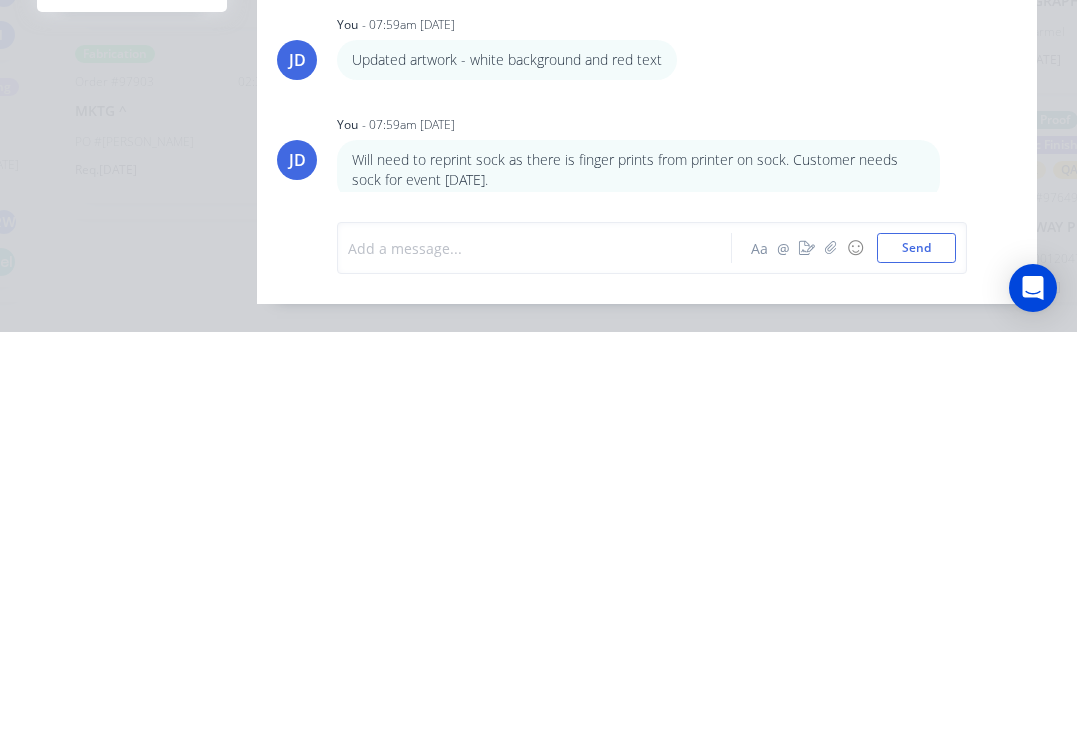 click 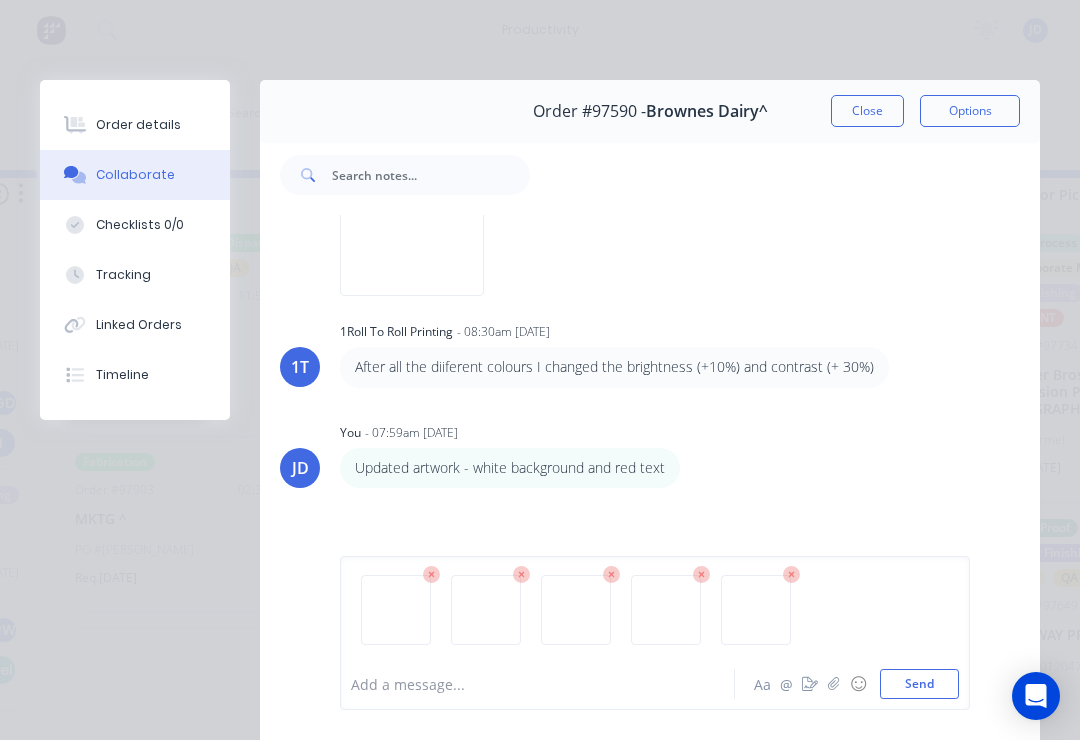 click on "Send" at bounding box center (919, 684) 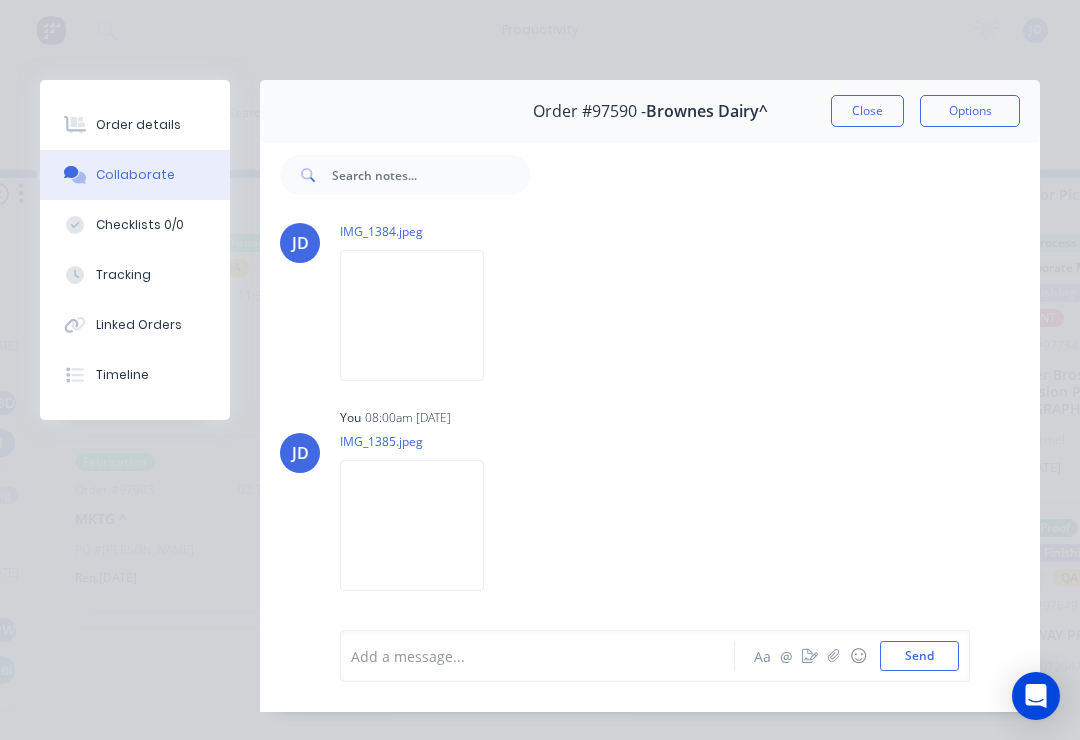 scroll, scrollTop: 1774, scrollLeft: 0, axis: vertical 